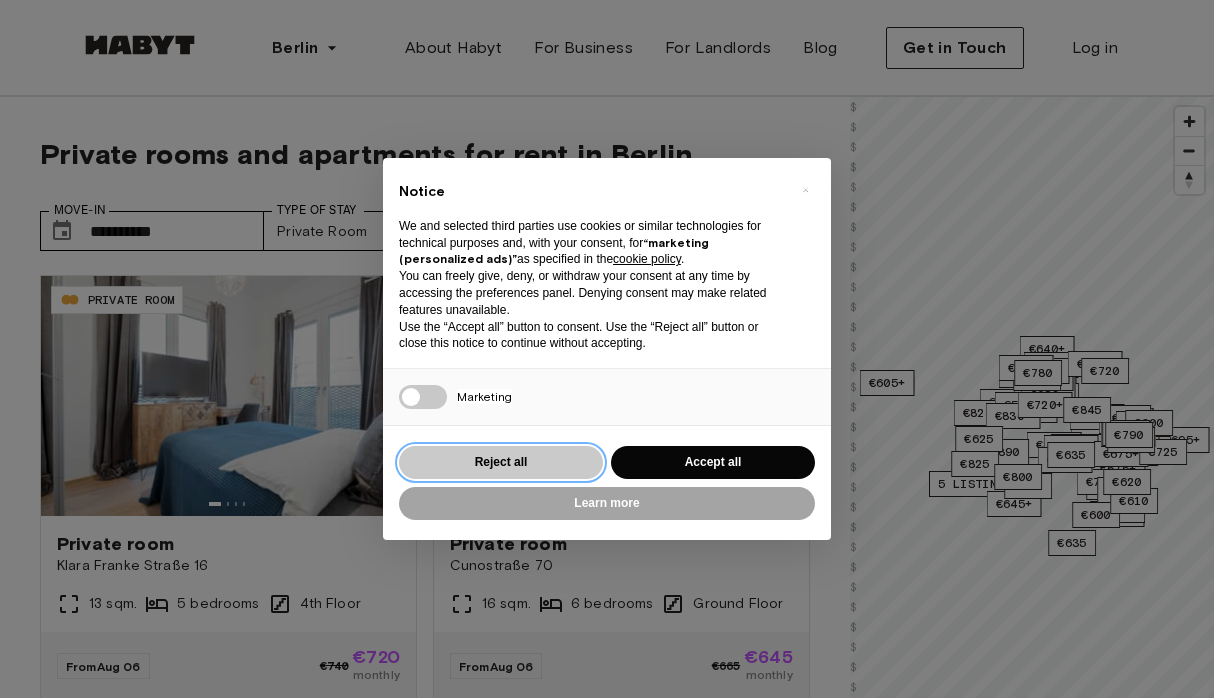 click on "Reject all" at bounding box center [501, 462] 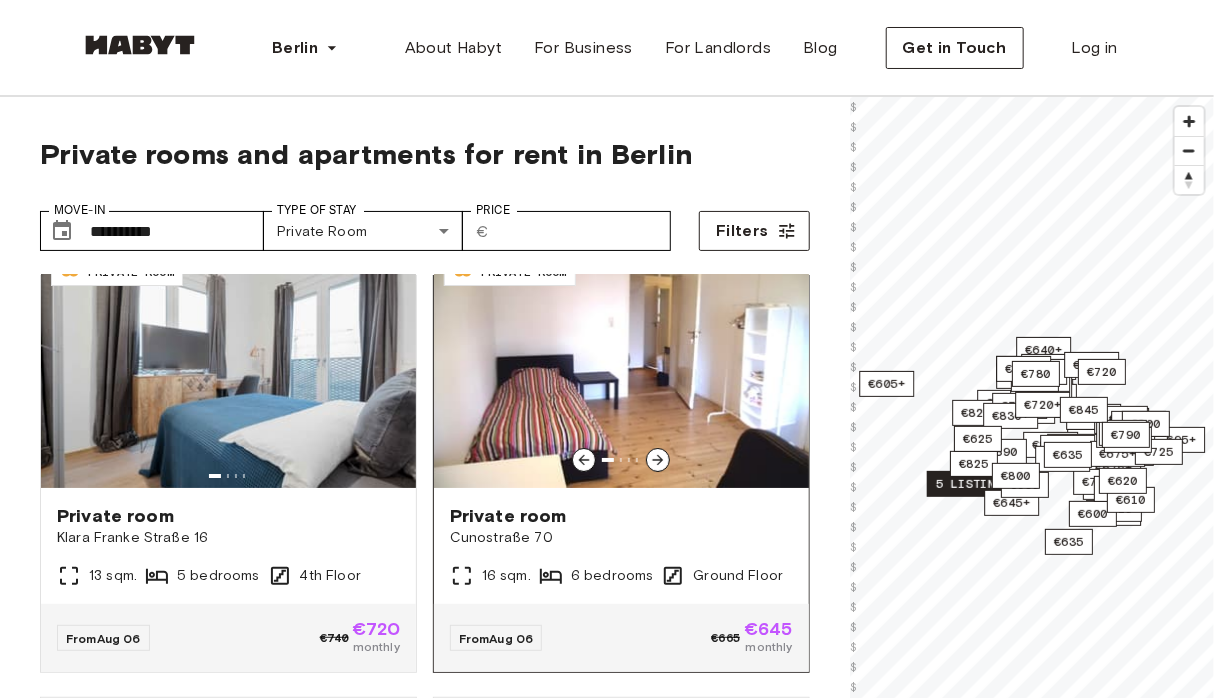 scroll, scrollTop: 0, scrollLeft: 0, axis: both 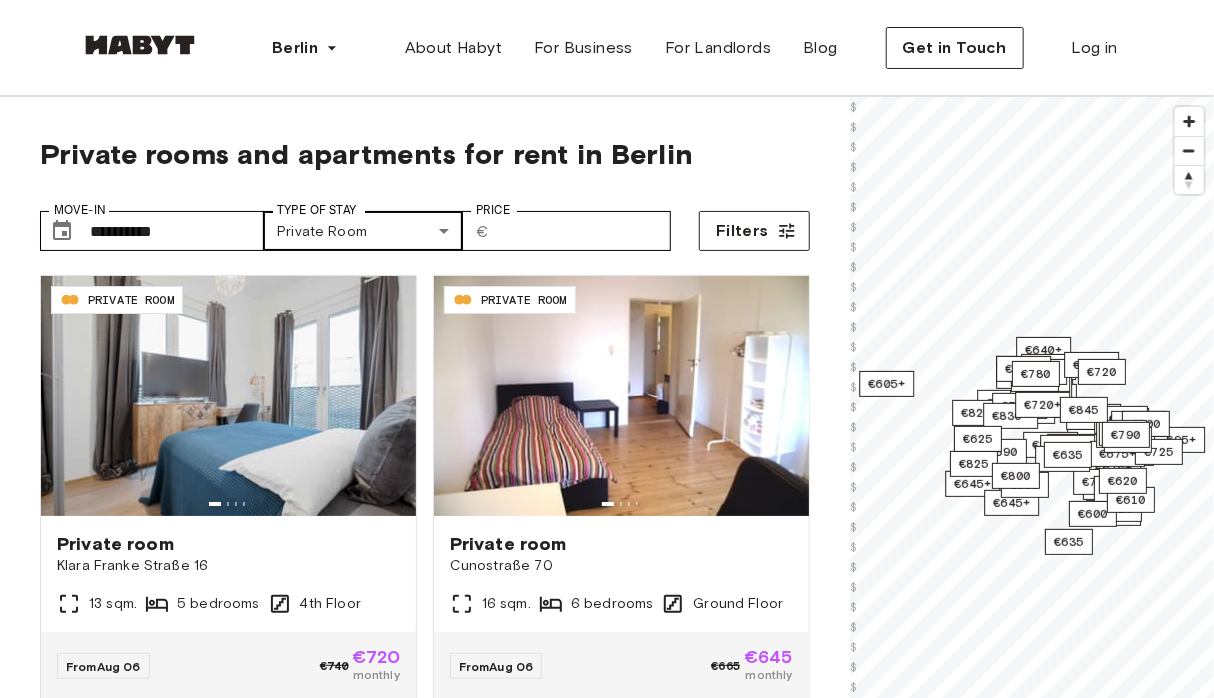 click on "**********" at bounding box center (607, 2461) 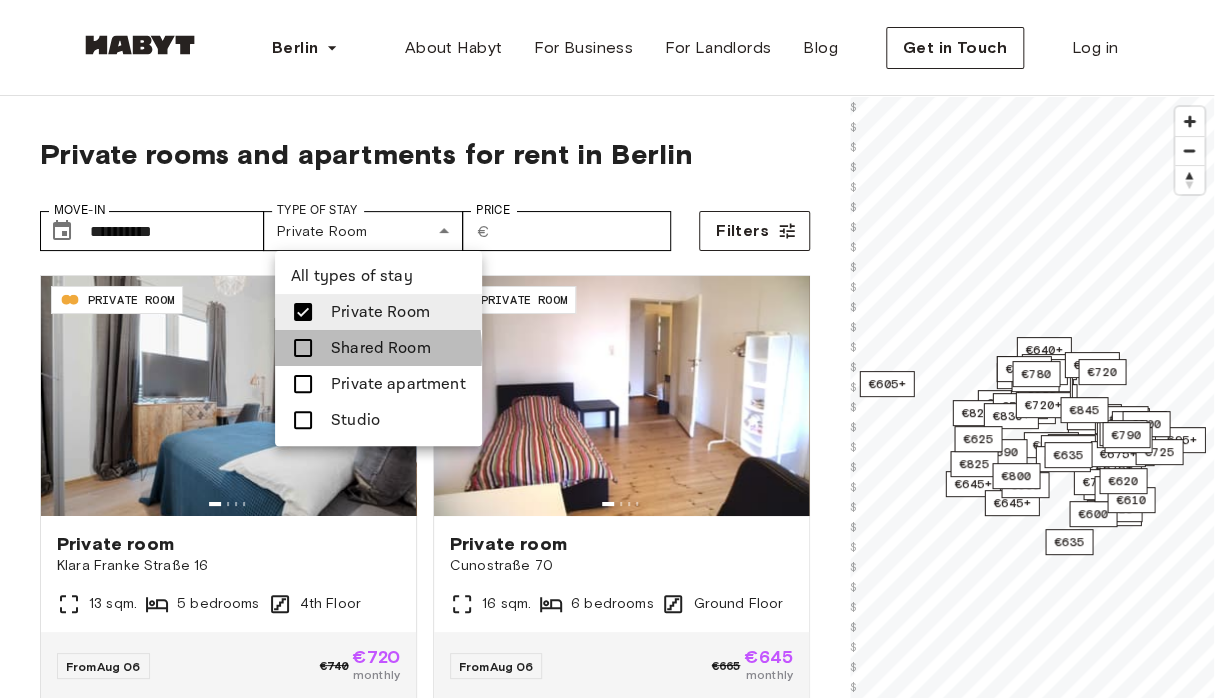 click at bounding box center [303, 348] 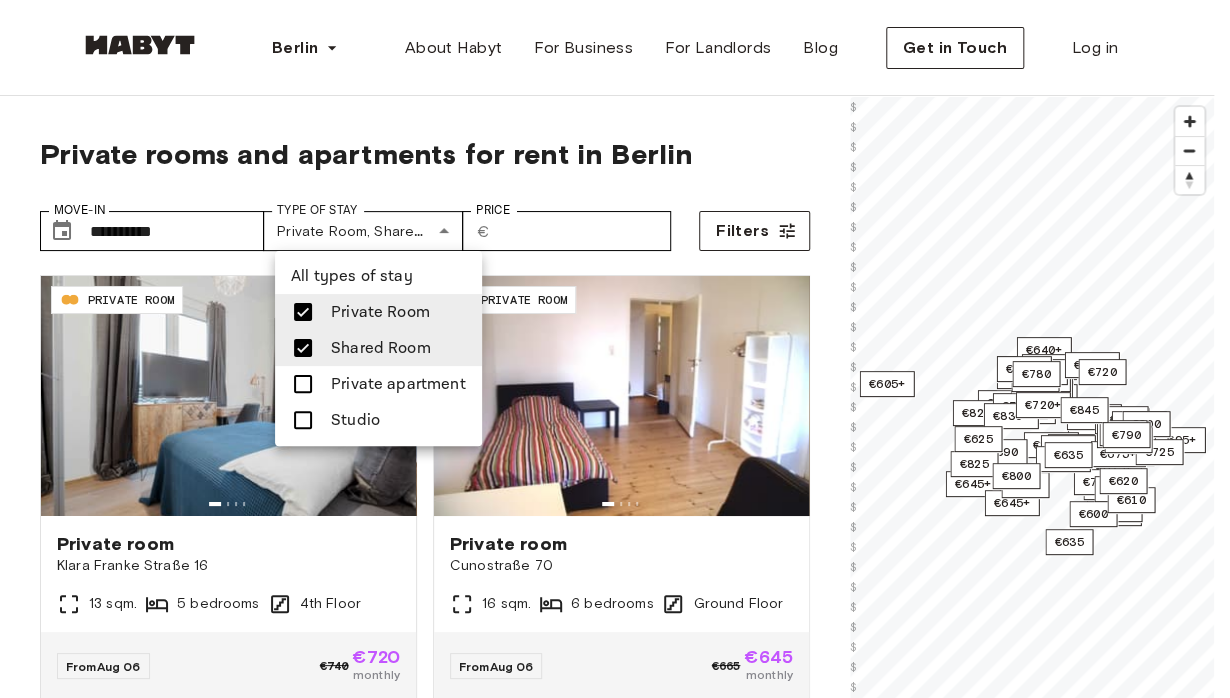 click at bounding box center (303, 384) 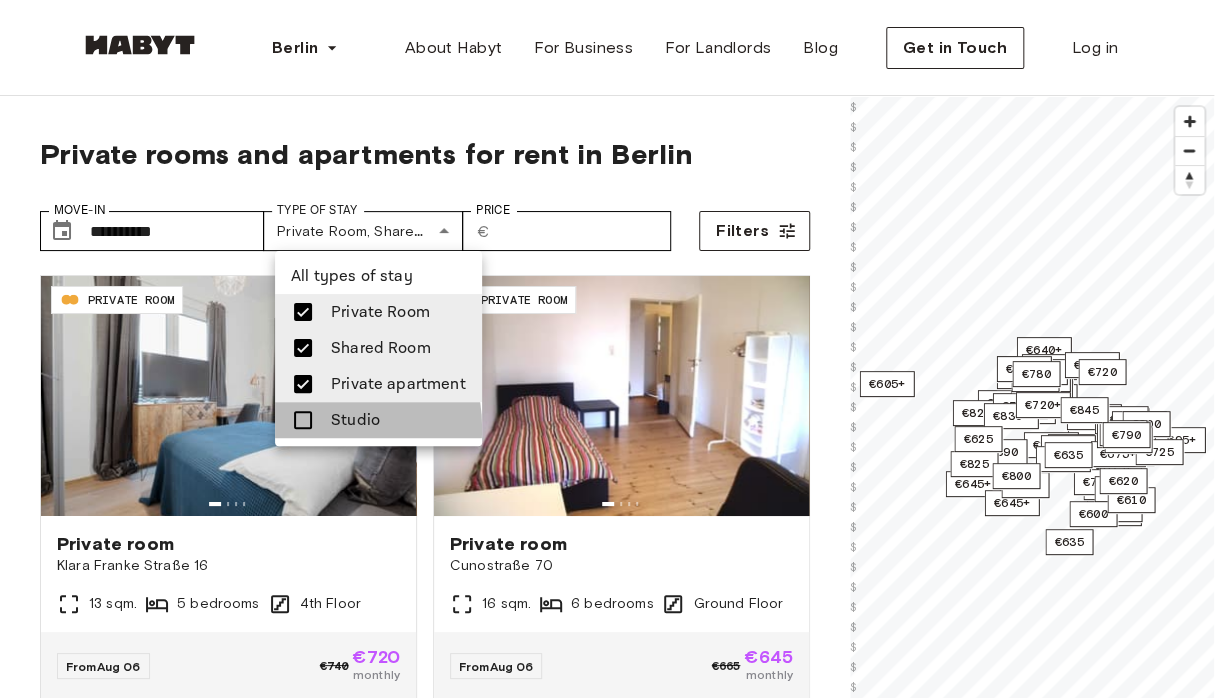 click at bounding box center [303, 420] 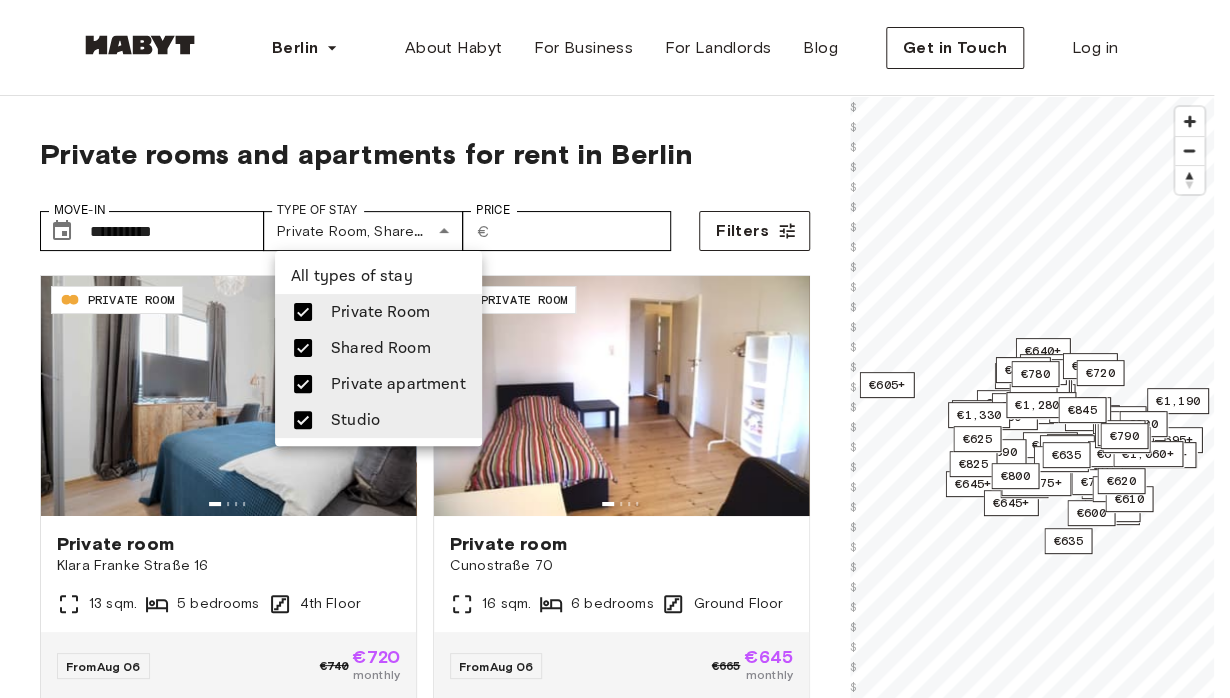 click at bounding box center (615, 349) 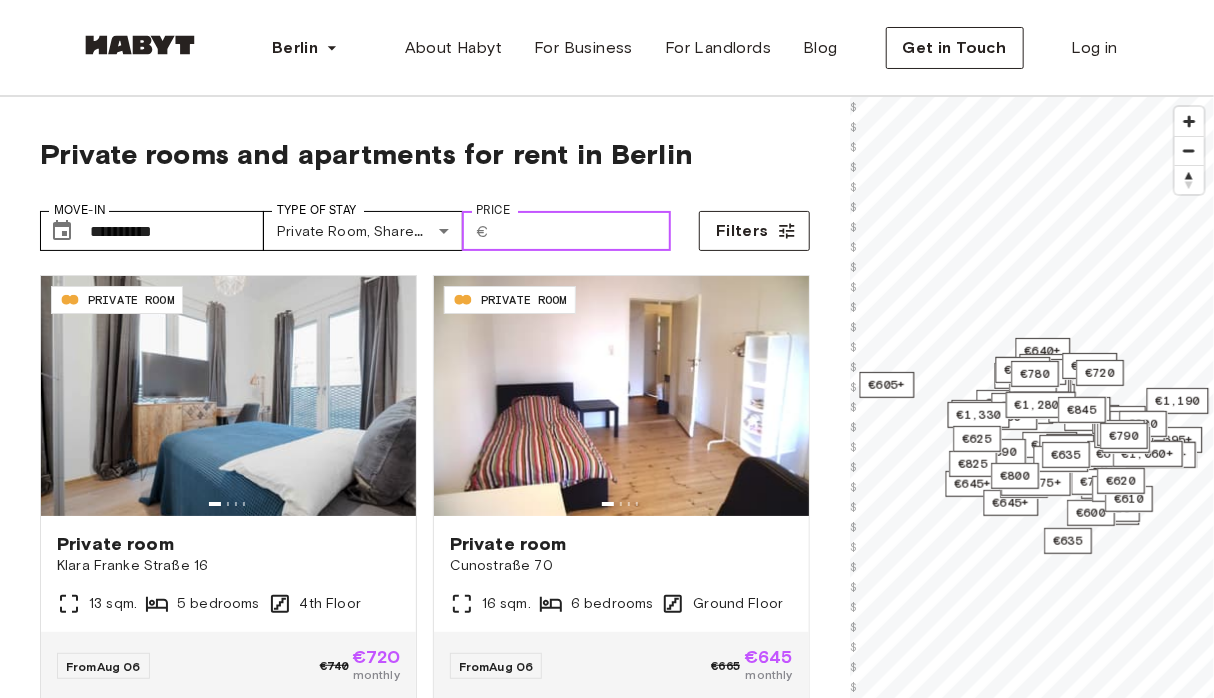 click on "Price" at bounding box center [584, 231] 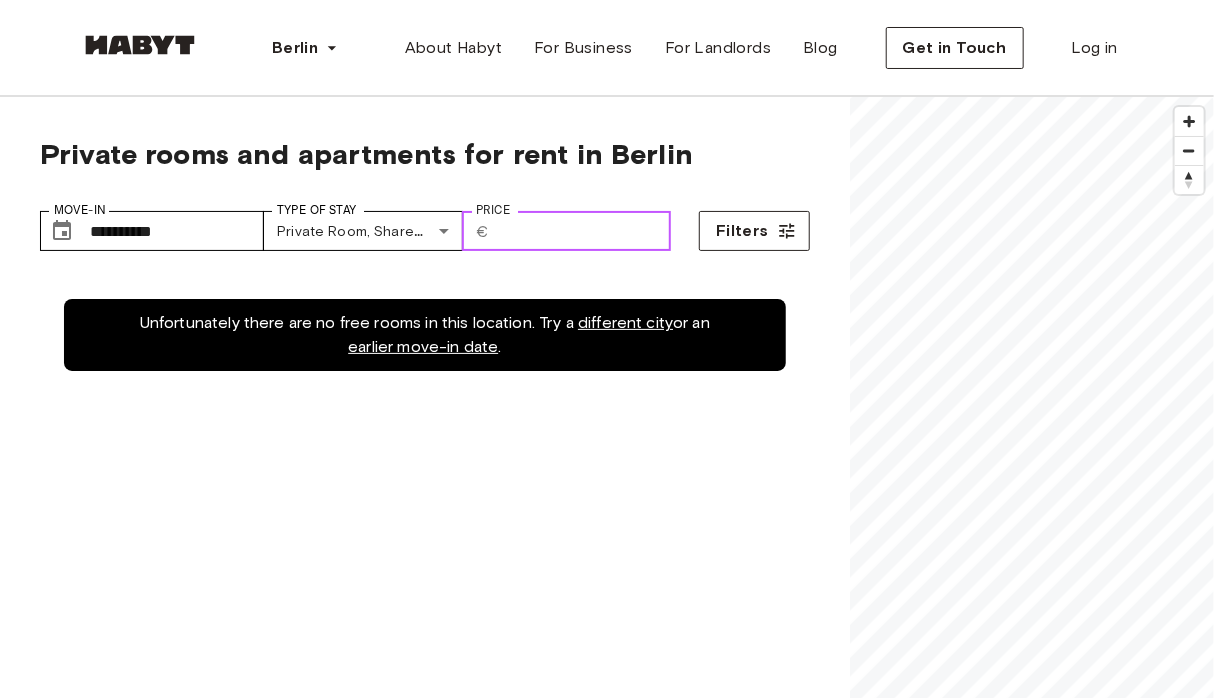 type on "*" 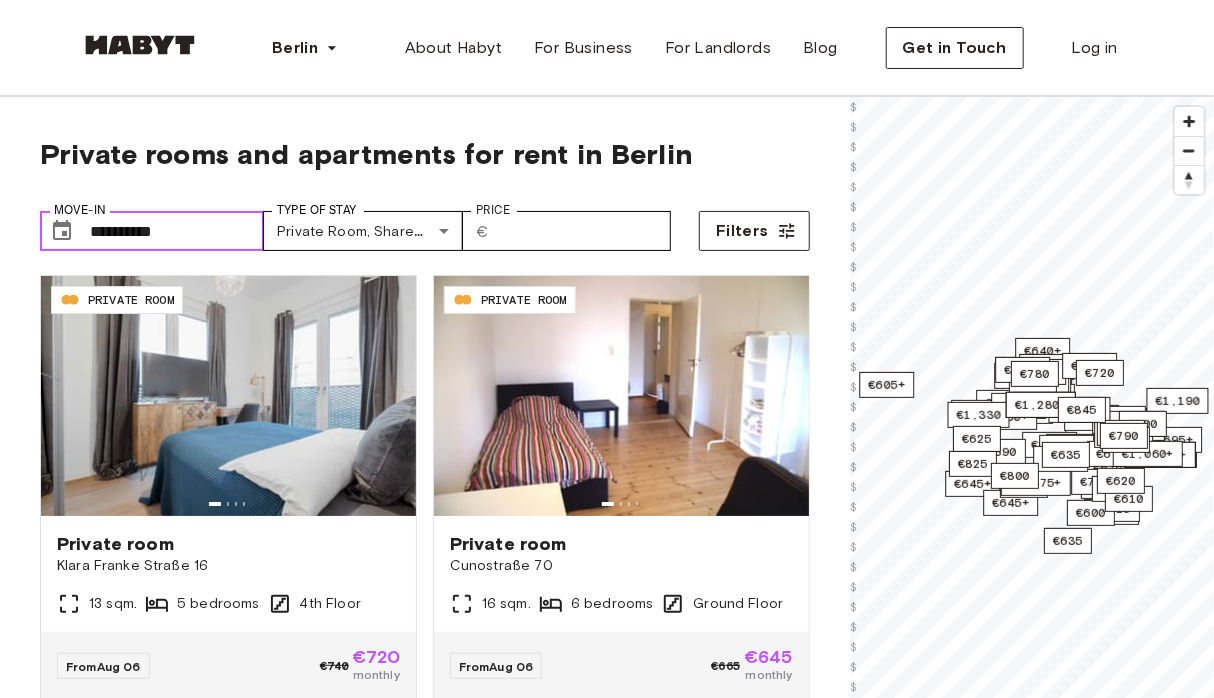 click on "**********" at bounding box center [177, 231] 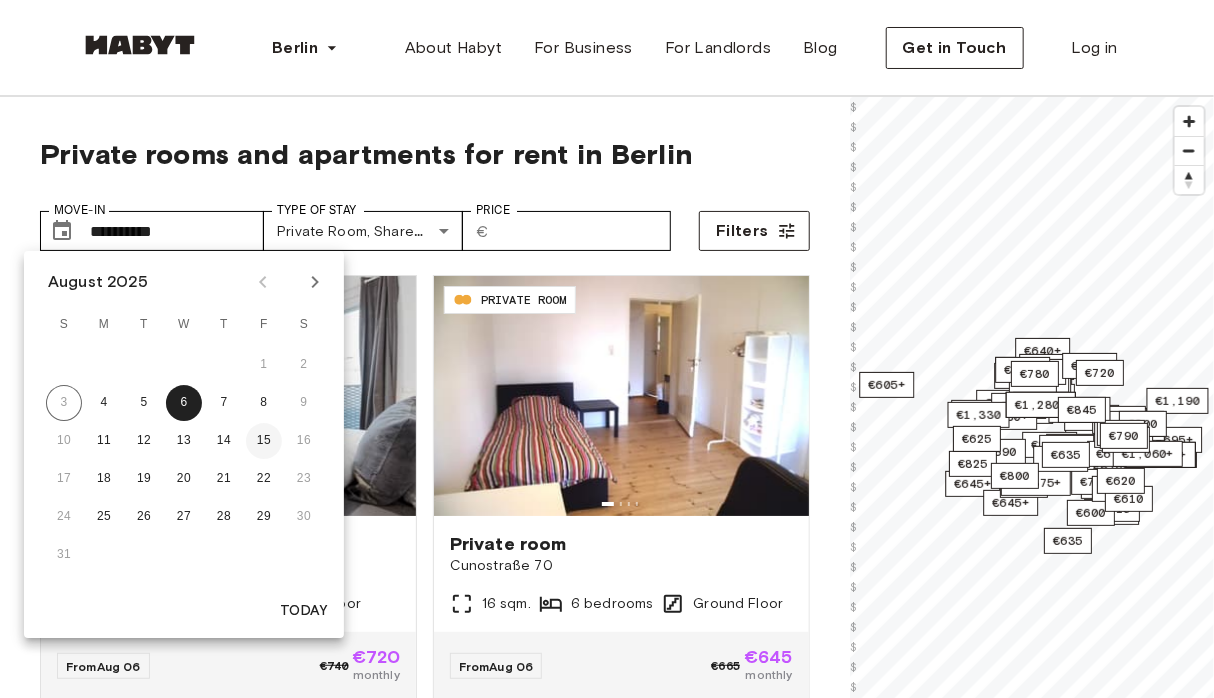 click on "15" at bounding box center (264, 441) 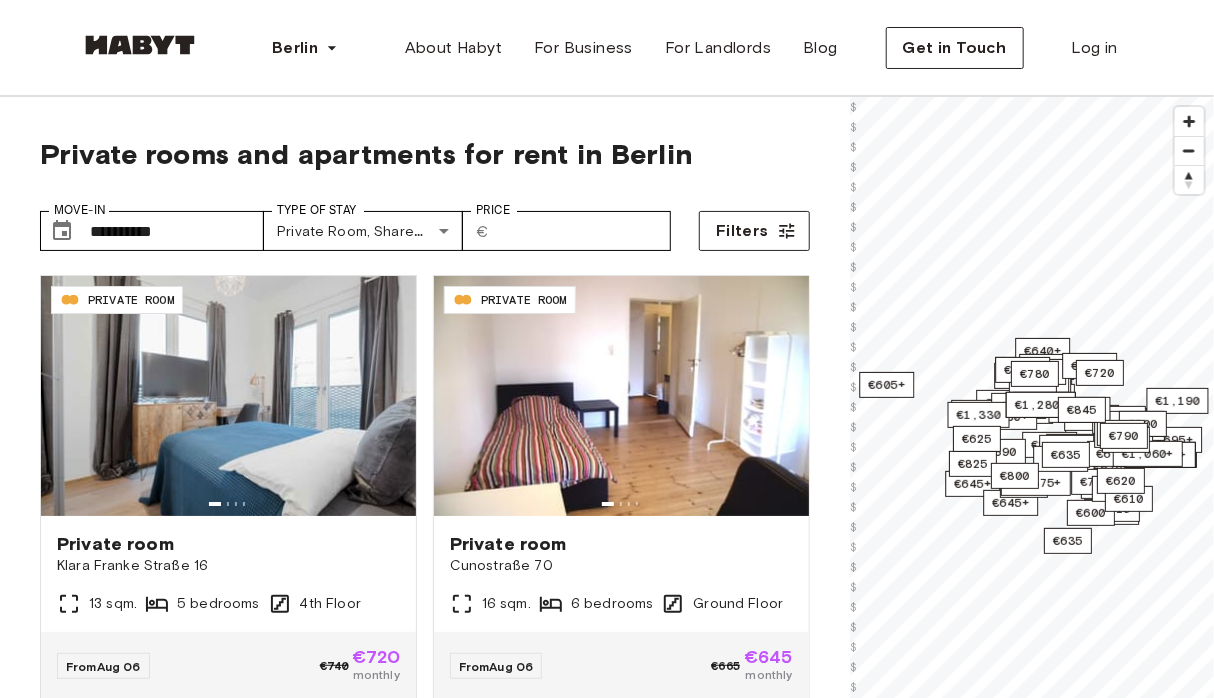 type on "**********" 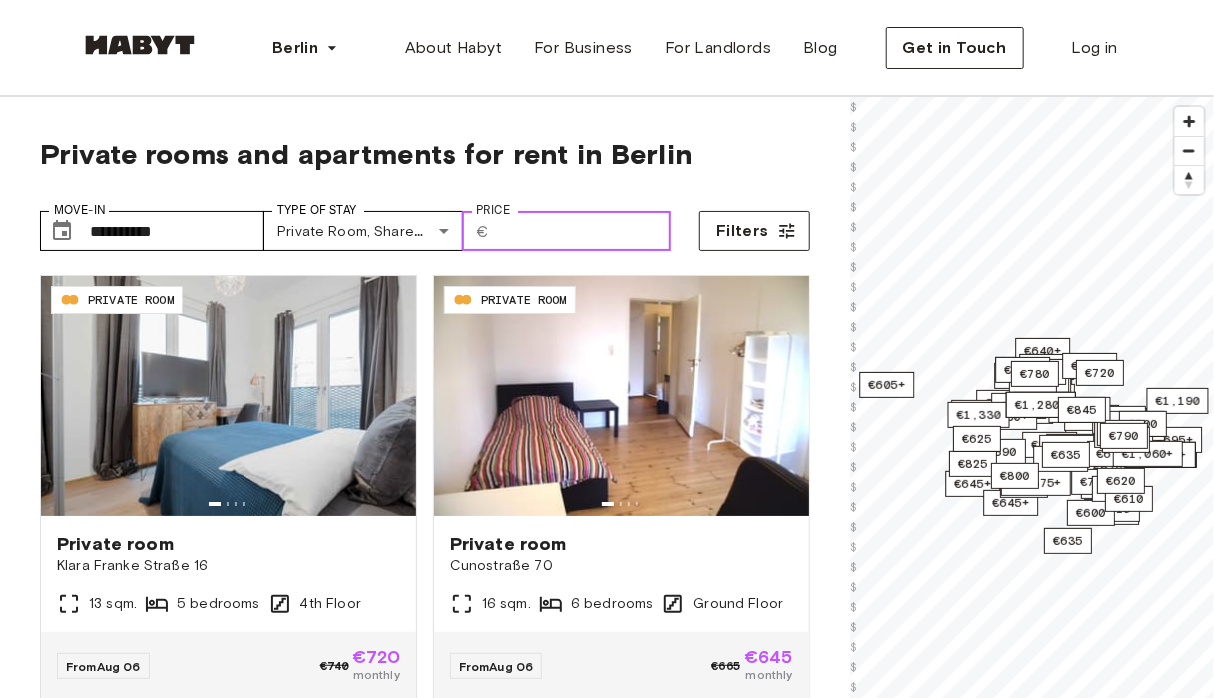 click on "Price" at bounding box center [584, 231] 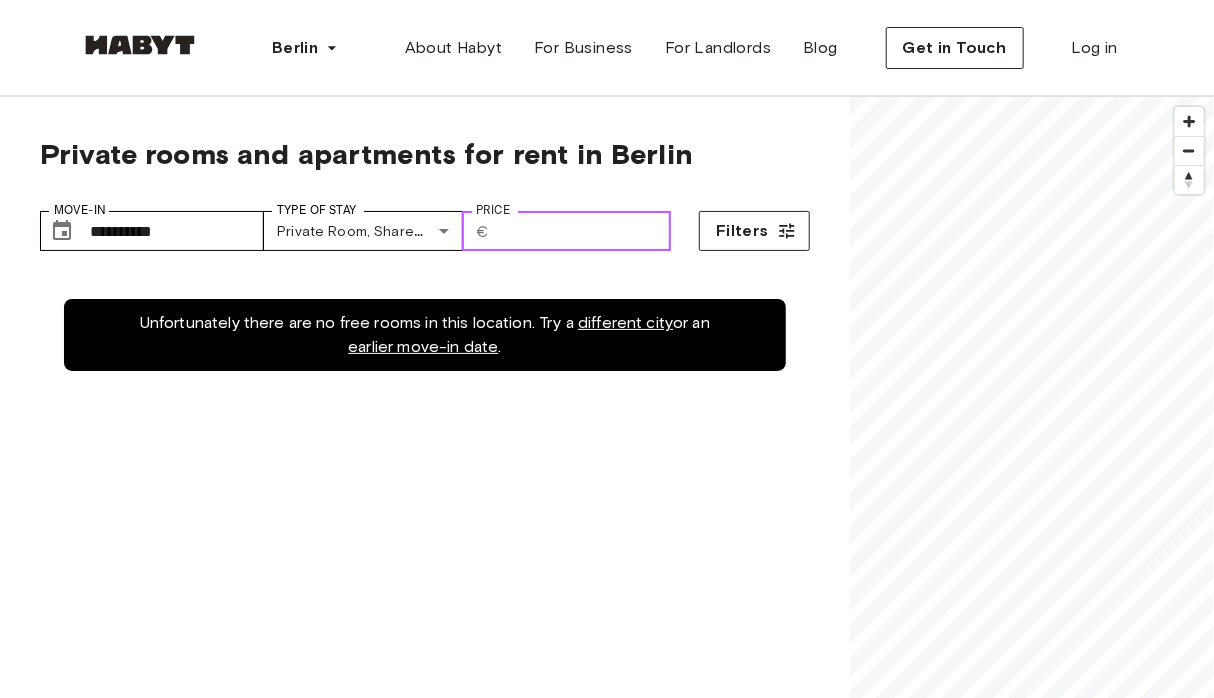 type on "*" 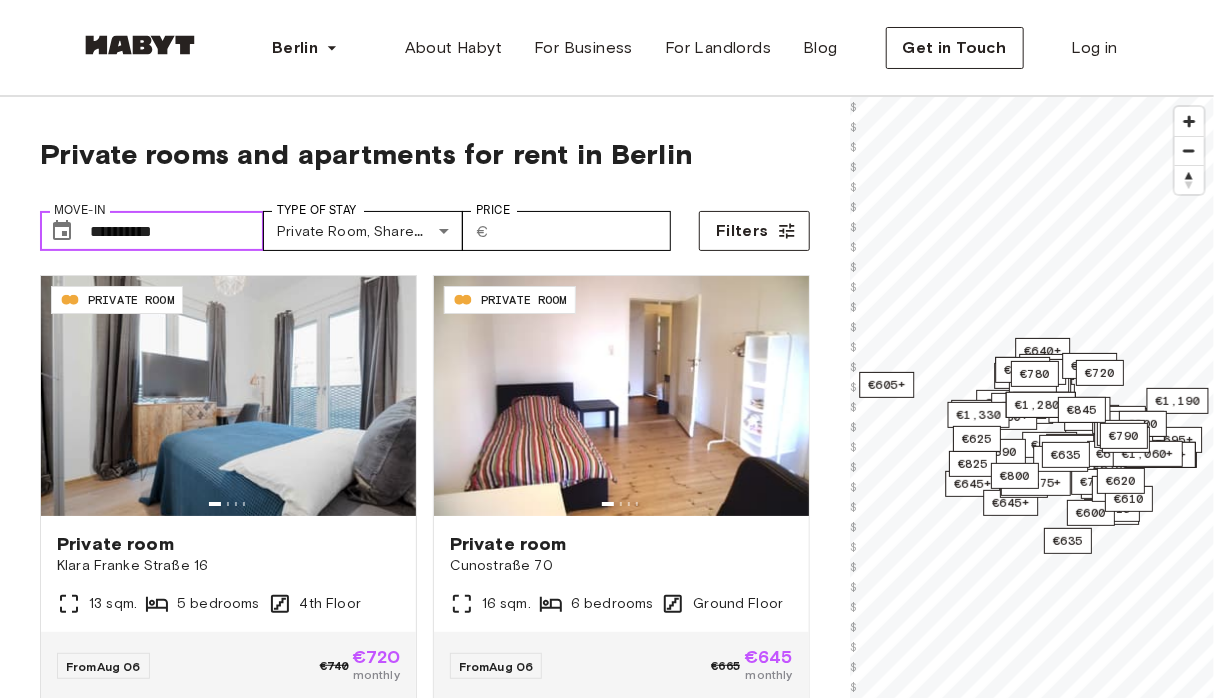 click on "**********" at bounding box center [177, 231] 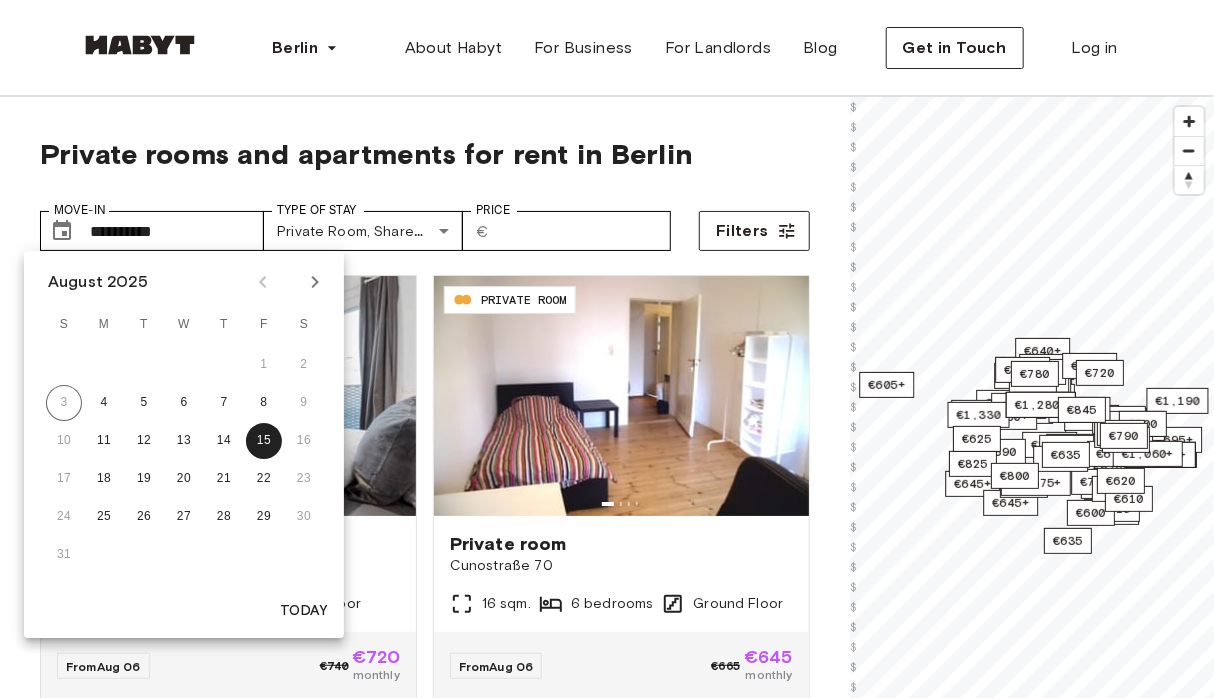 click 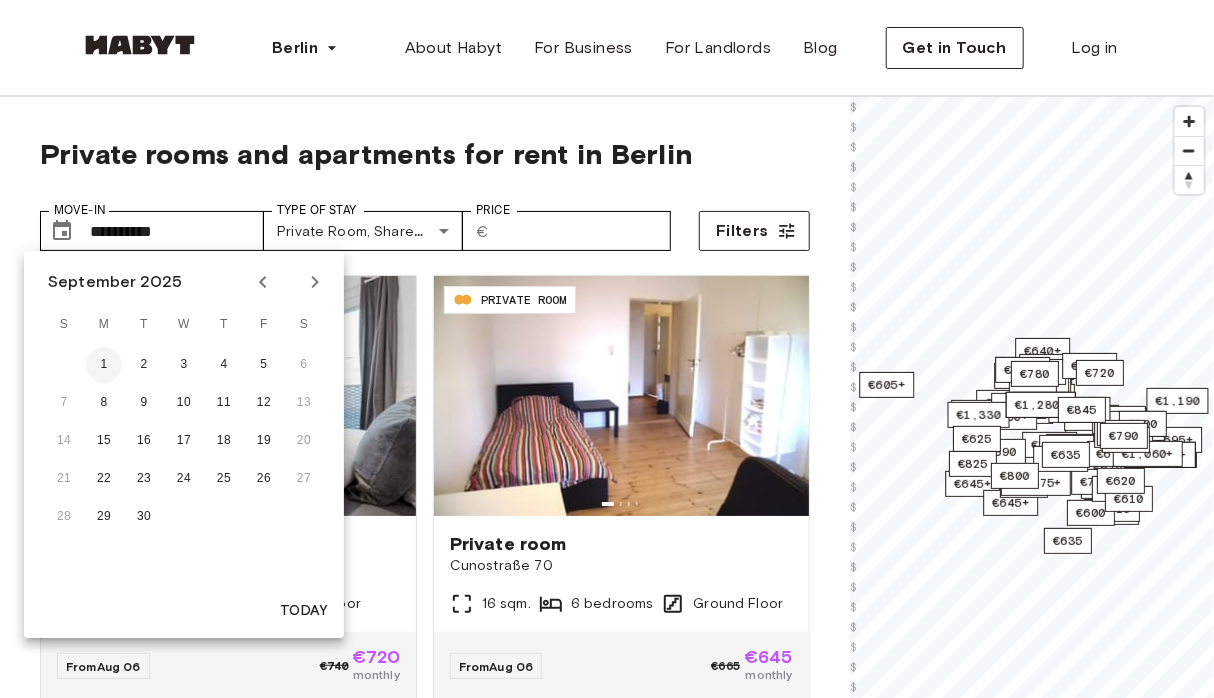 click on "1" at bounding box center (104, 365) 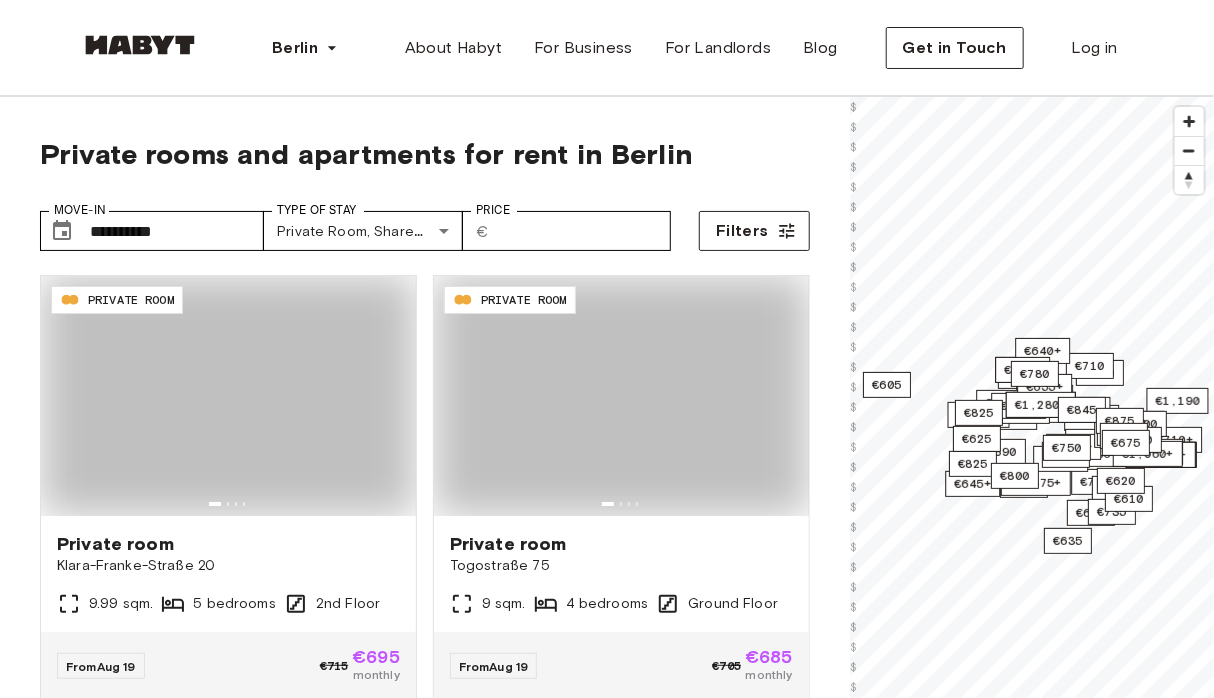 type on "**********" 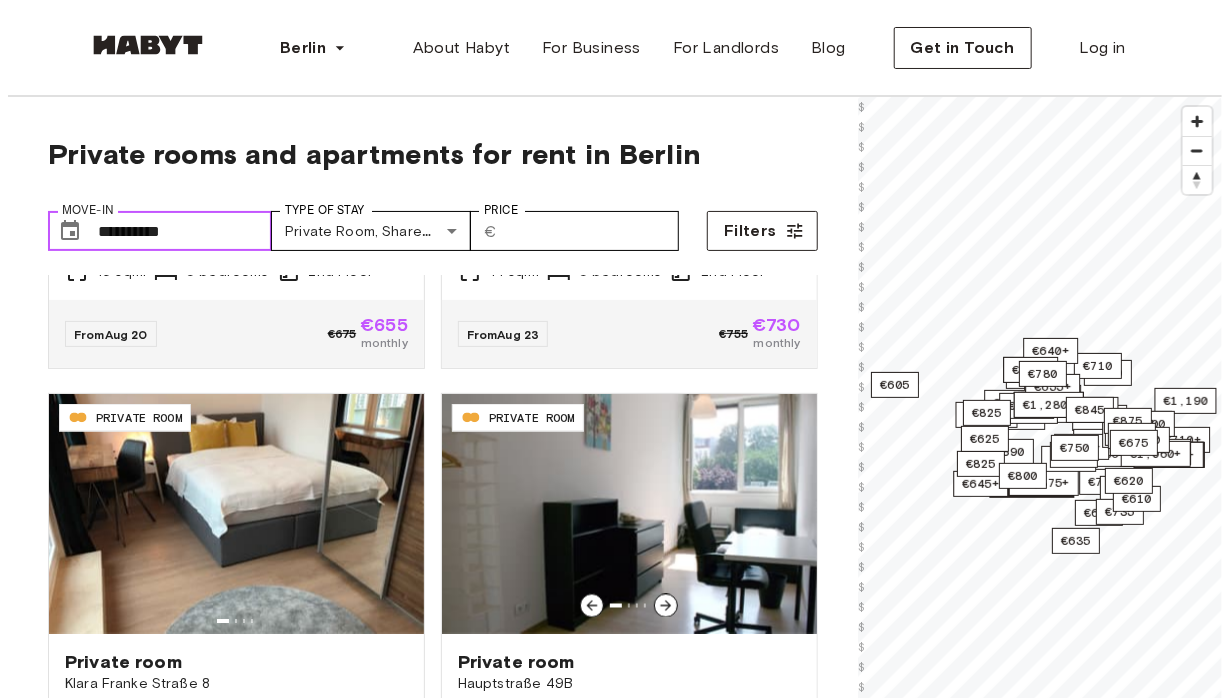 scroll, scrollTop: 1248, scrollLeft: 0, axis: vertical 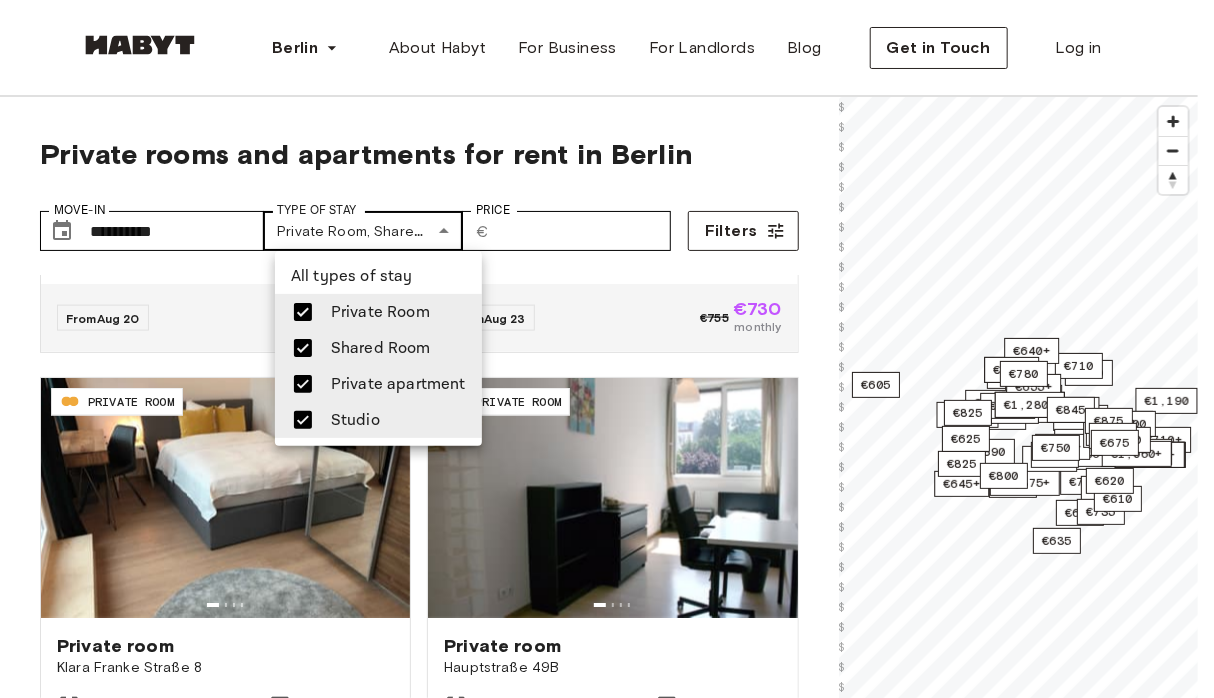 click on "**********" at bounding box center [607, 2460] 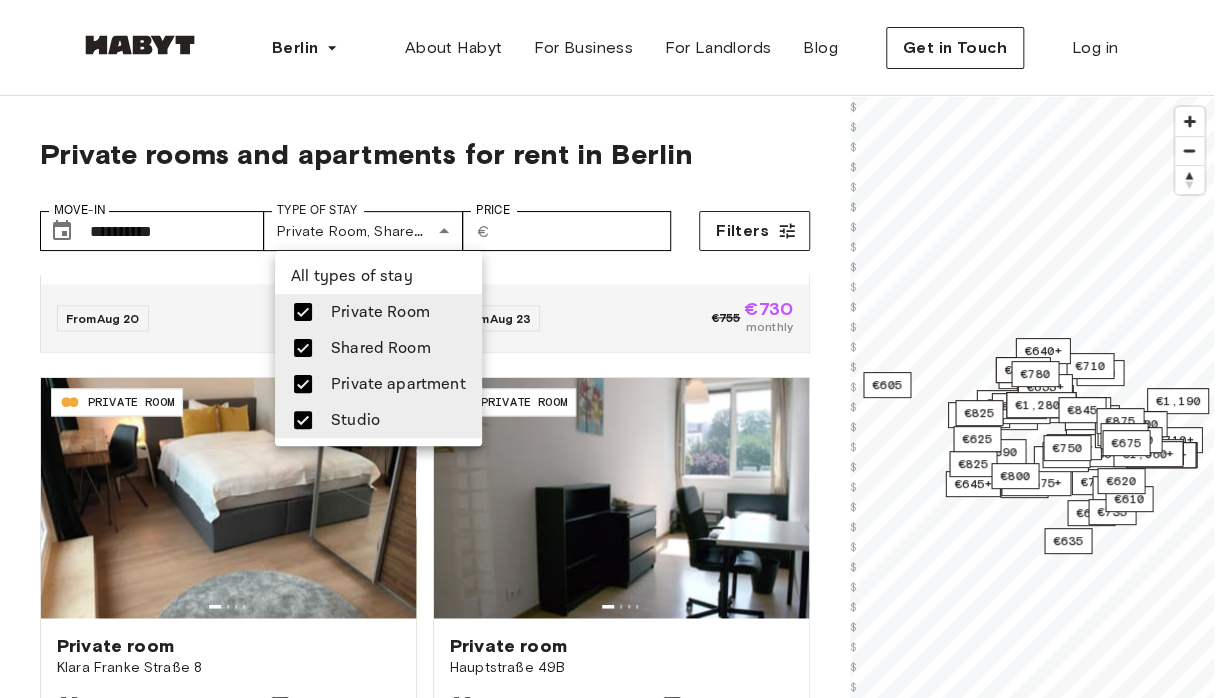click at bounding box center [303, 312] 